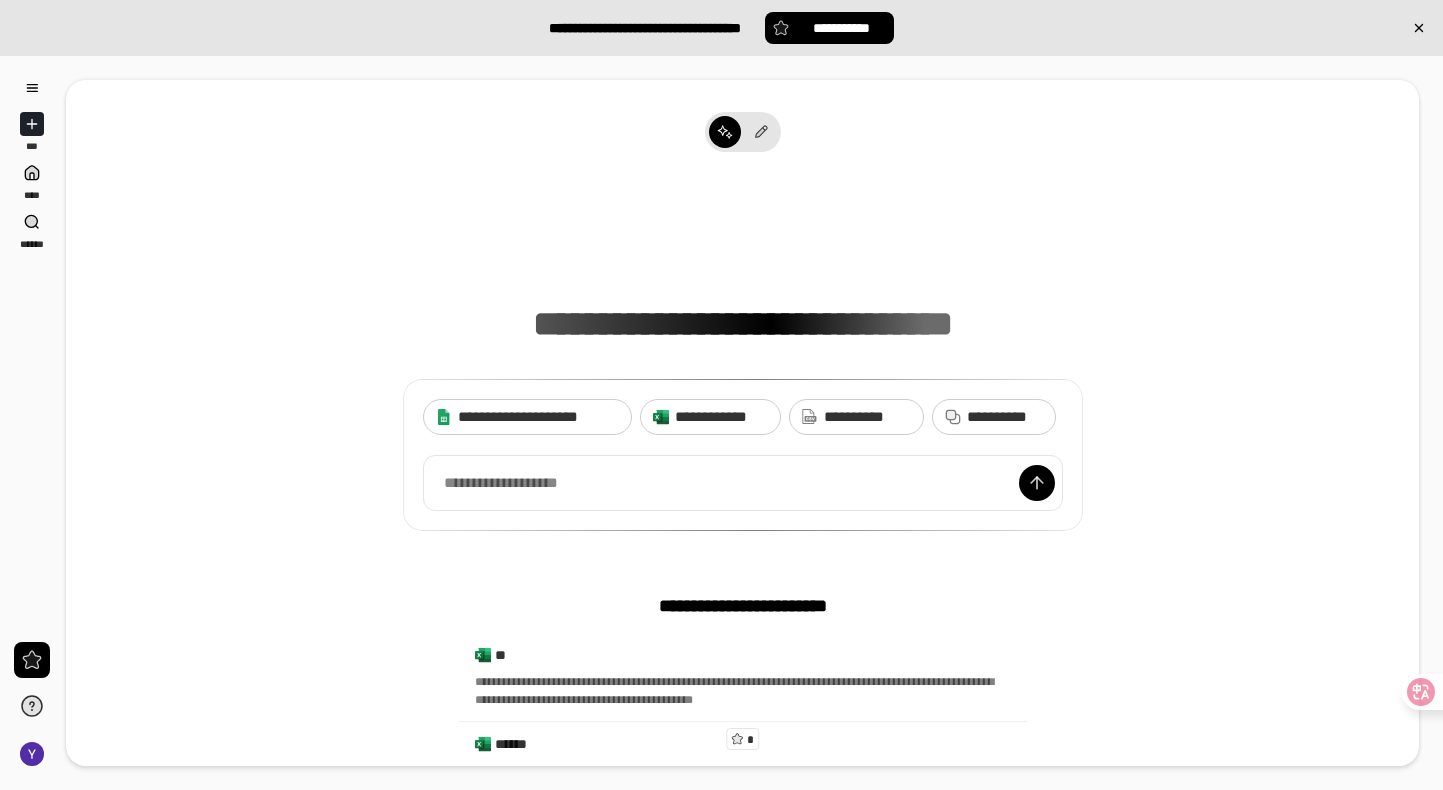 scroll, scrollTop: 0, scrollLeft: 0, axis: both 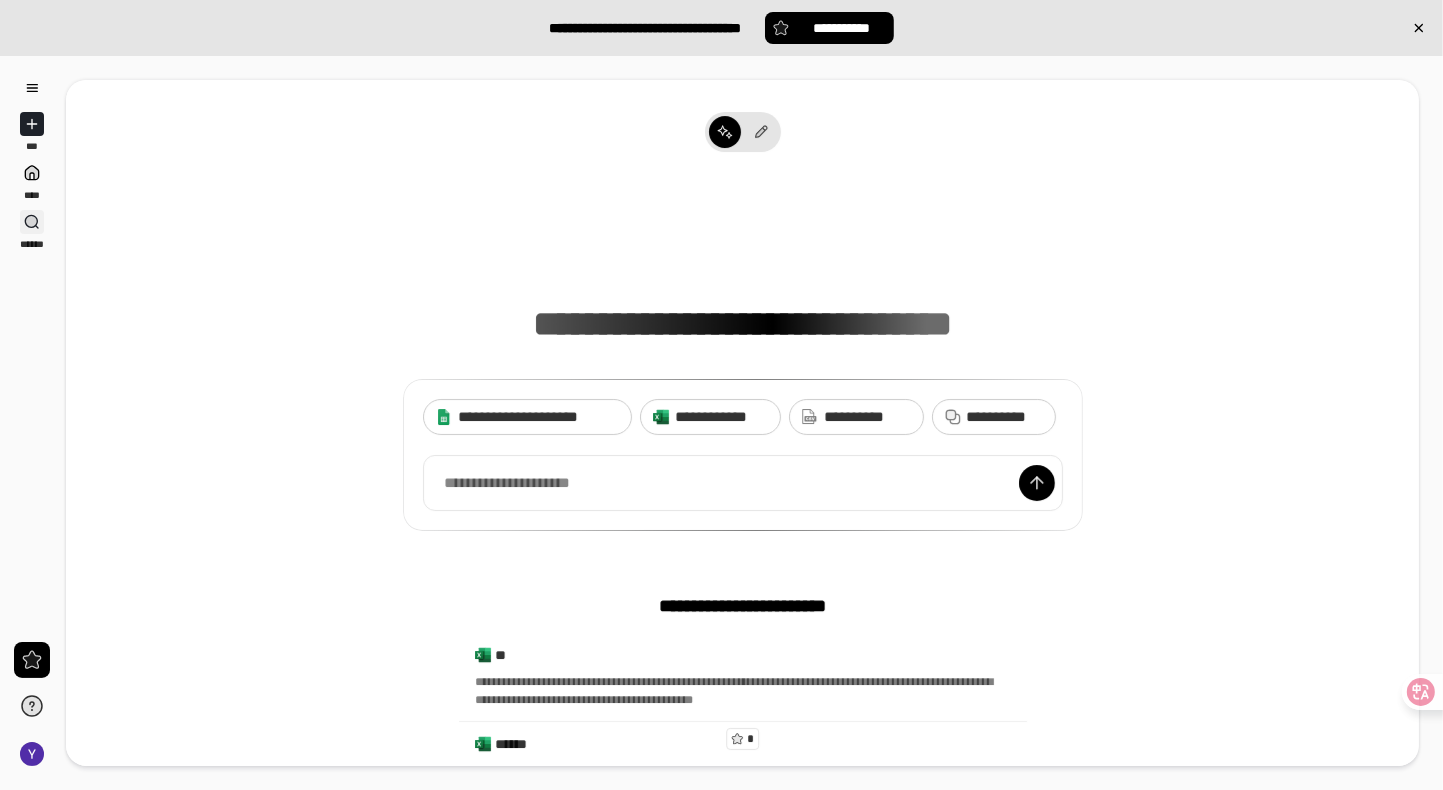 click 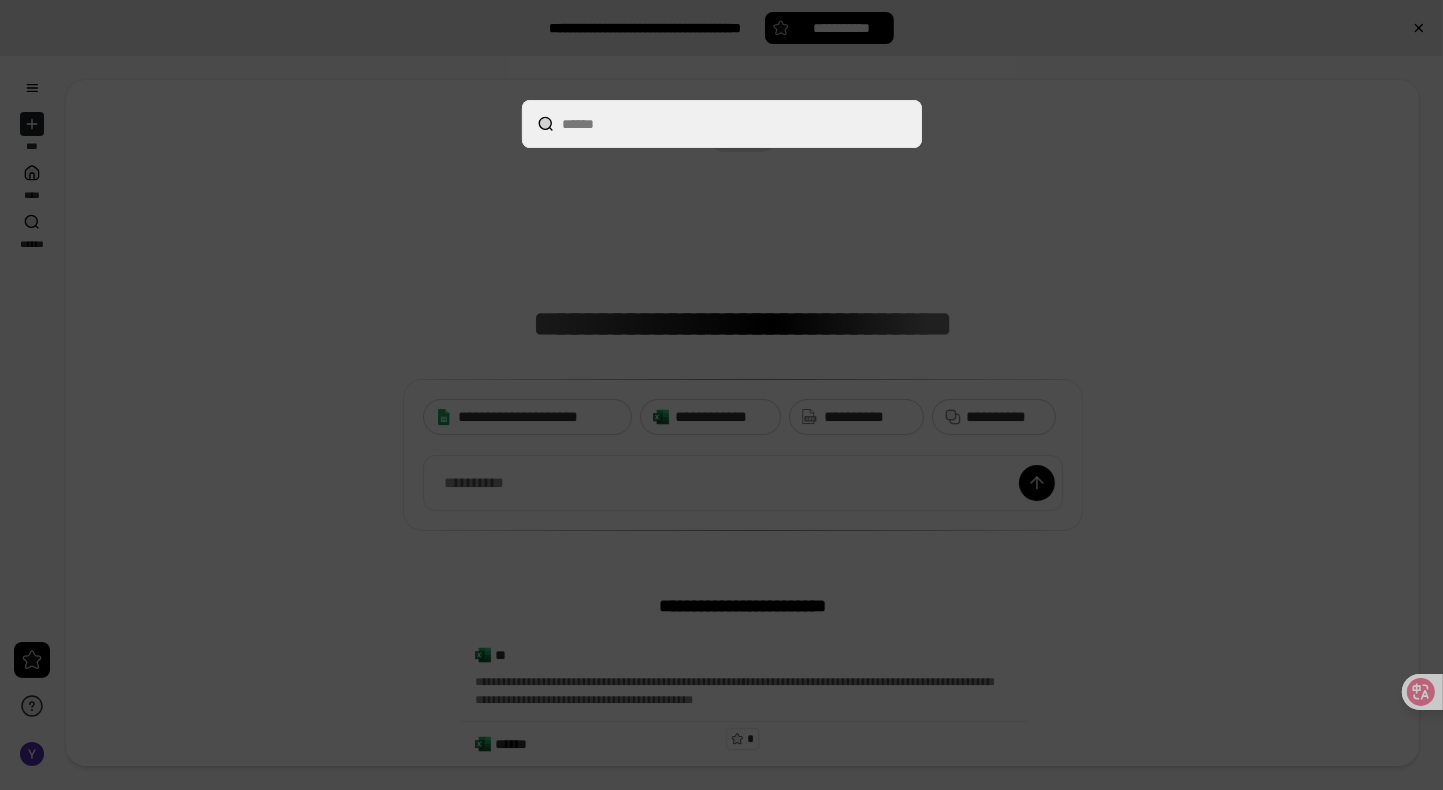 click at bounding box center (721, 395) 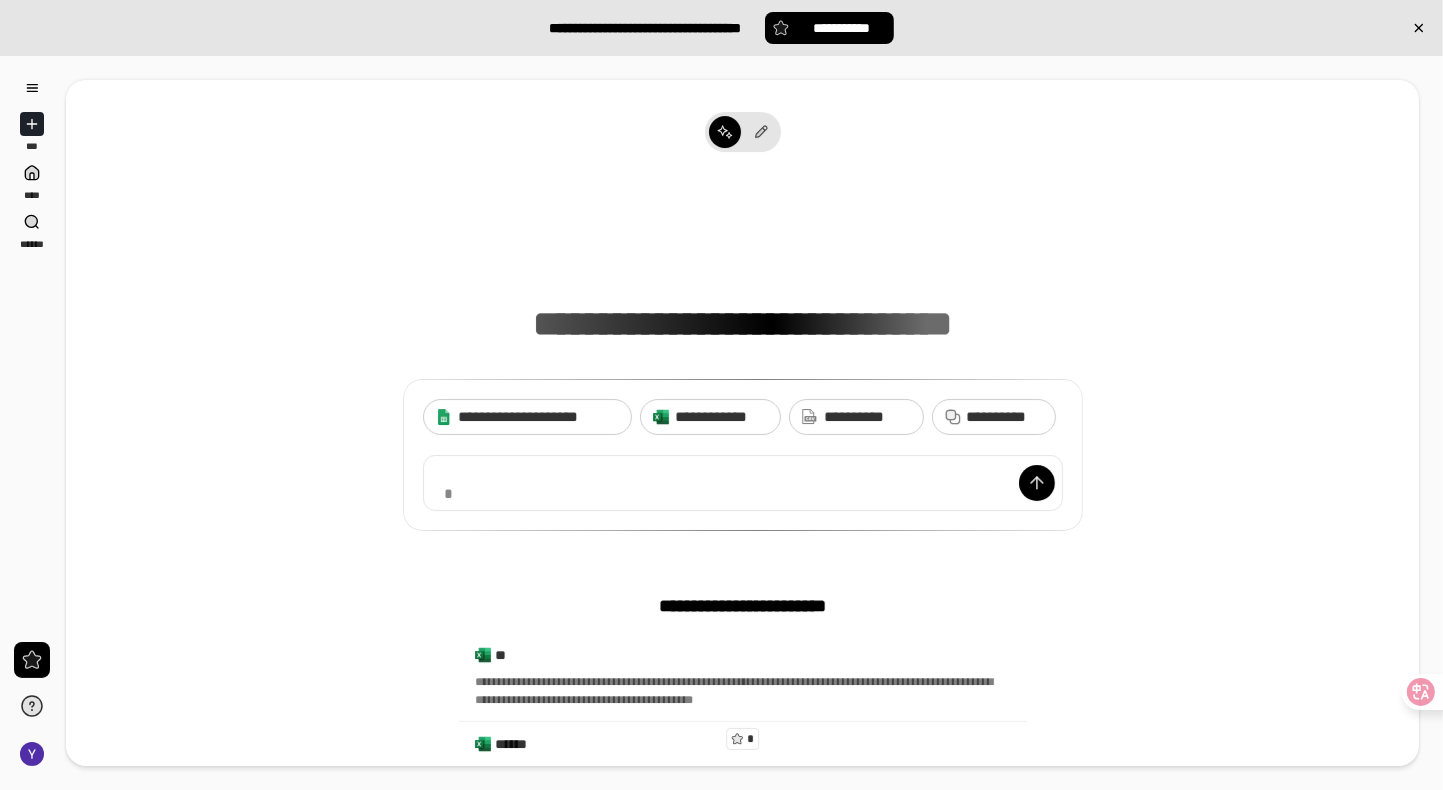 click on "*** **** ******" at bounding box center (32, 161) 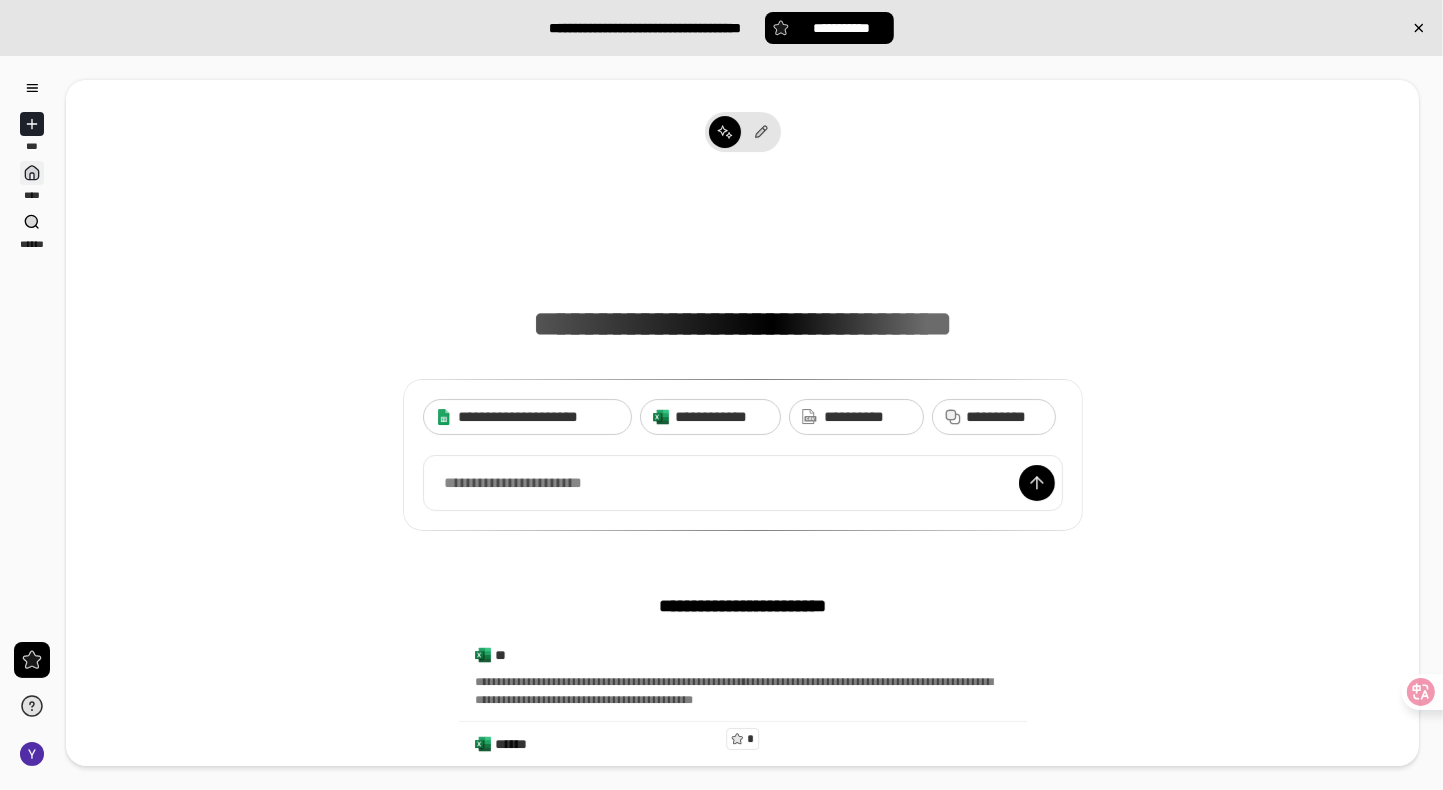click at bounding box center (32, 173) 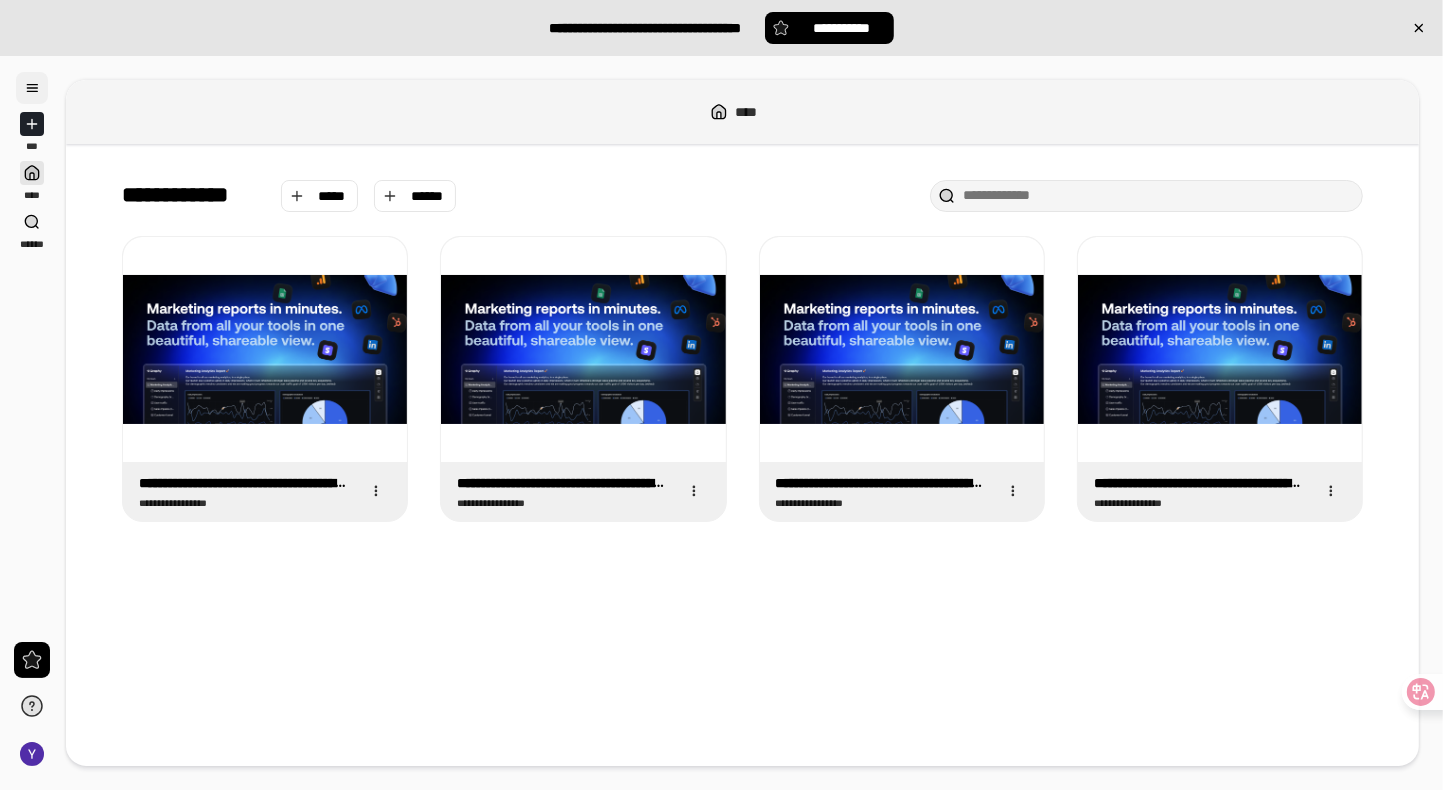 click at bounding box center [32, 88] 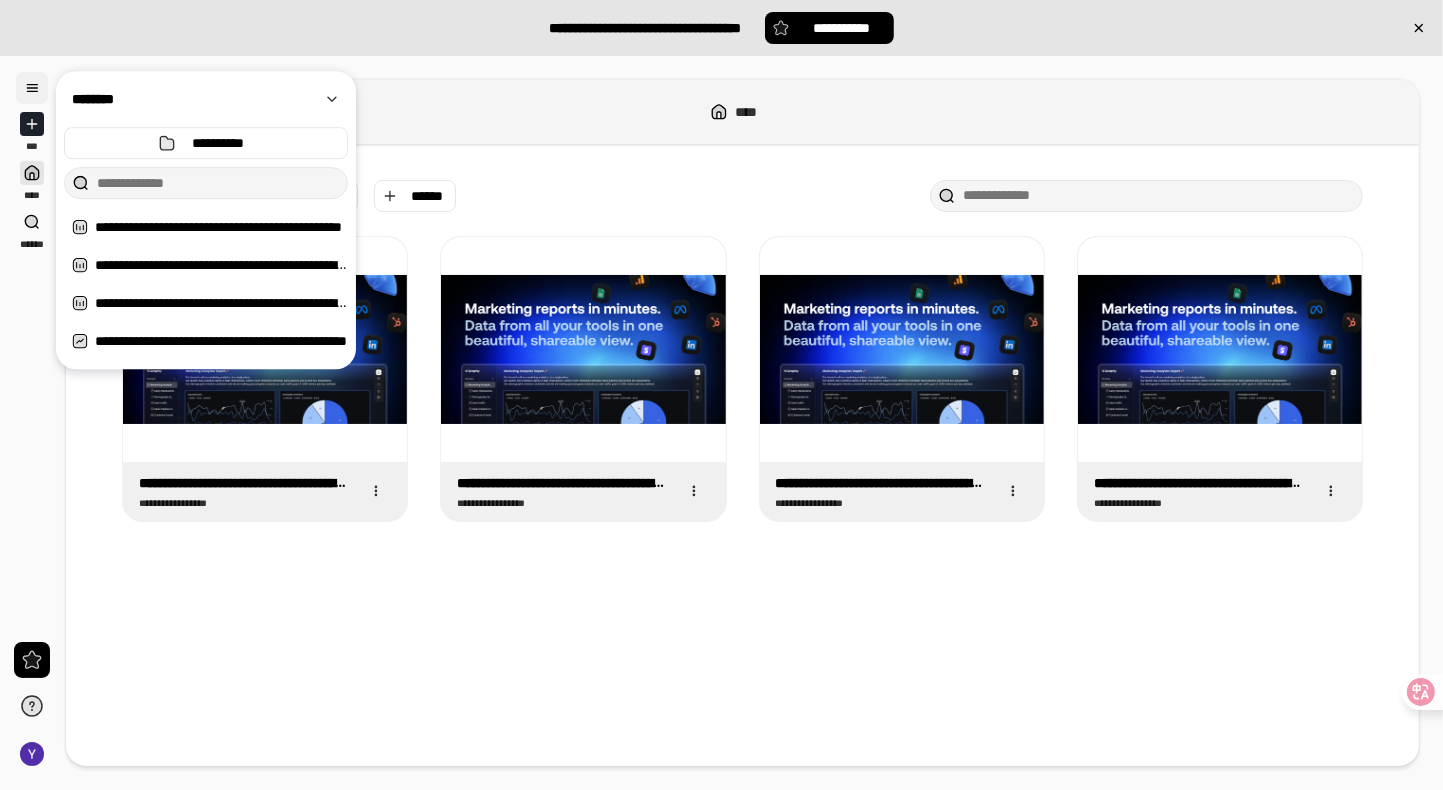 click at bounding box center [32, 88] 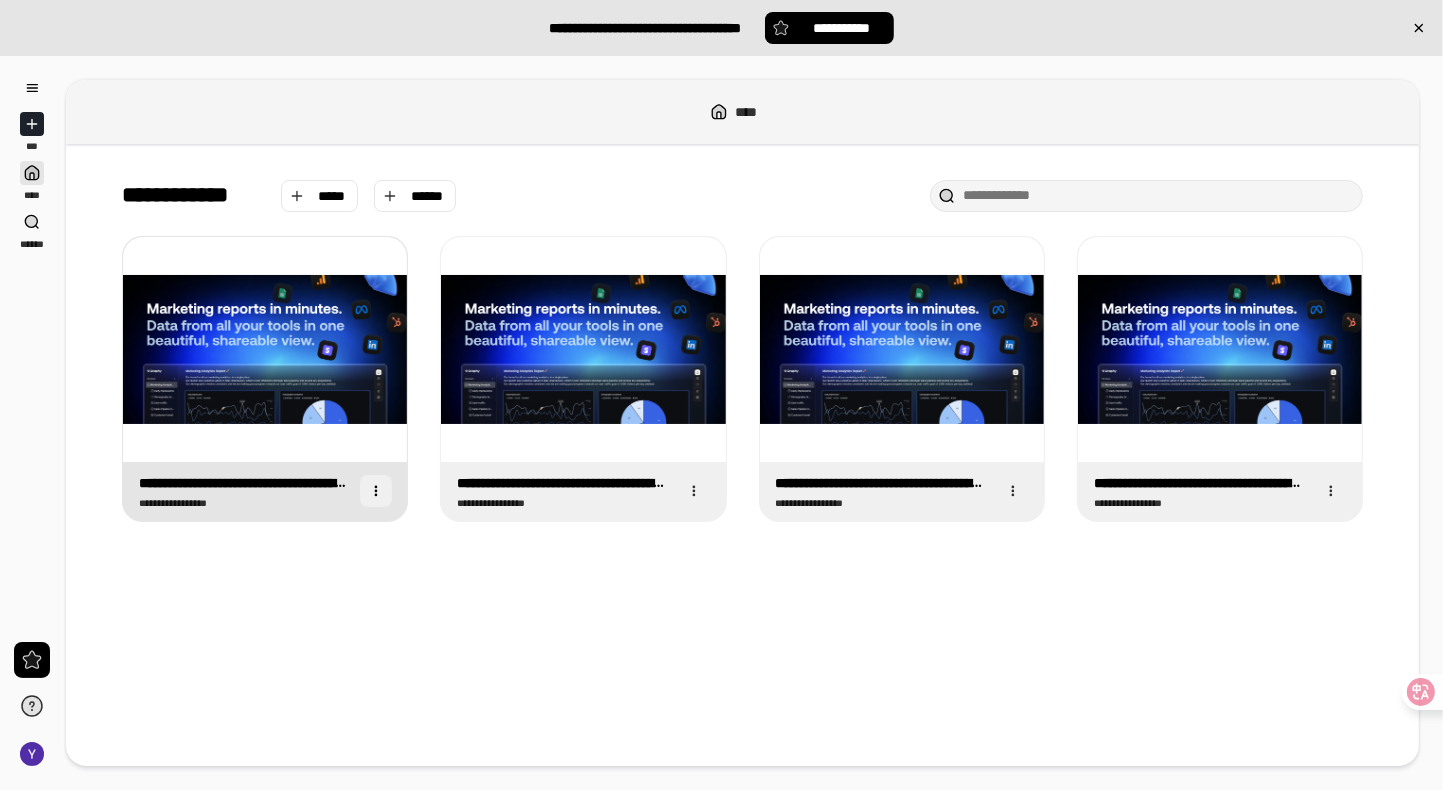 click at bounding box center (376, 491) 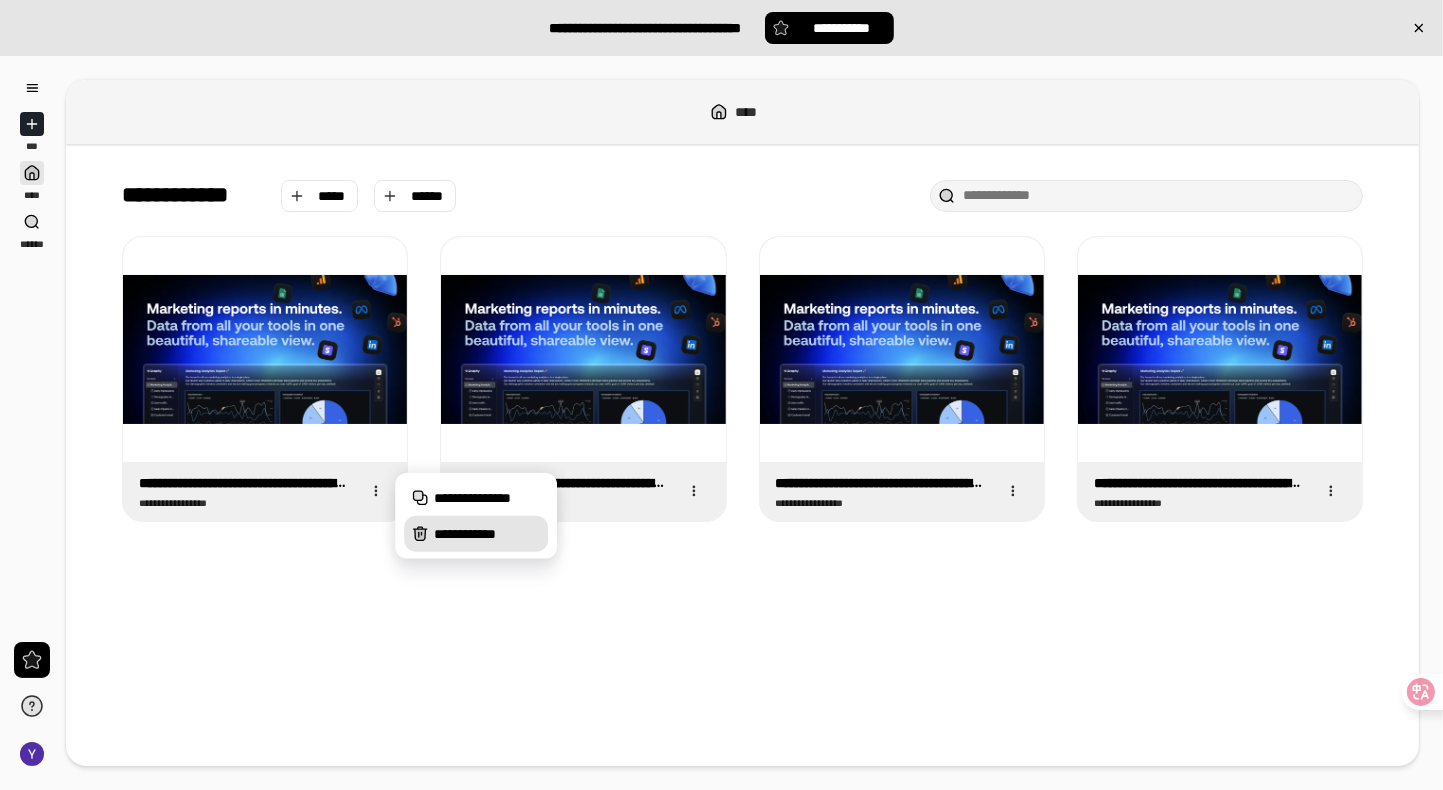 click on "**********" at bounding box center (487, 534) 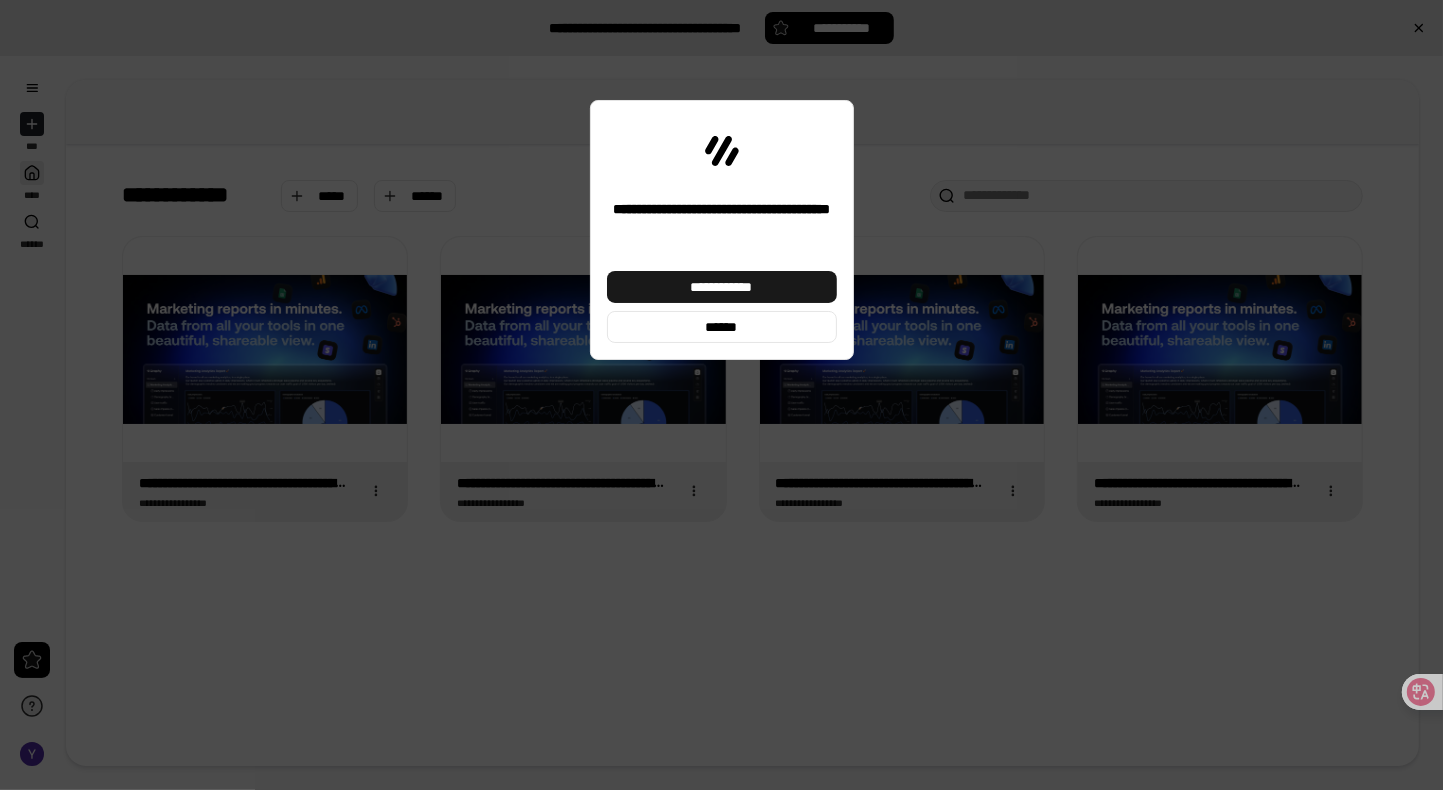 click on "**********" at bounding box center [721, 287] 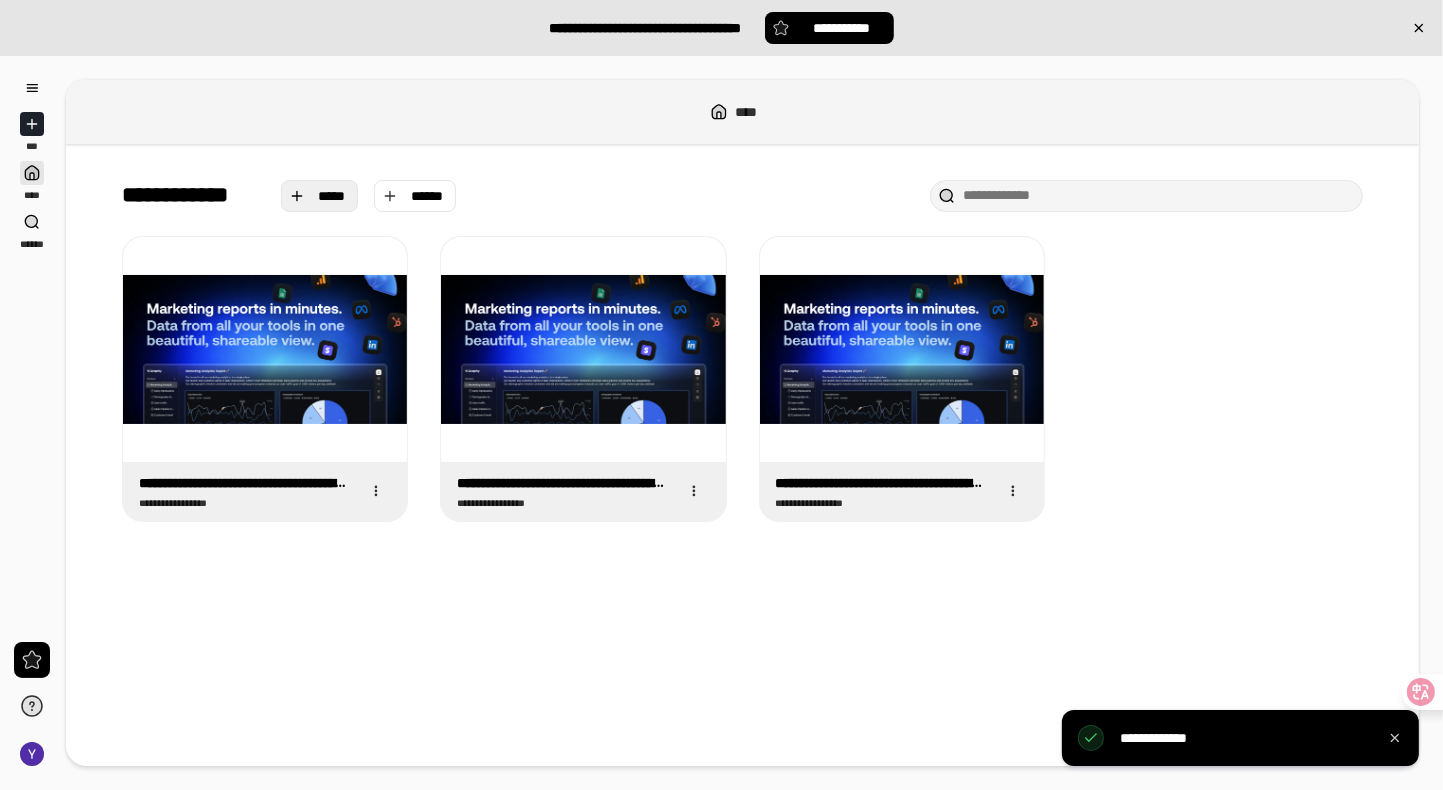 click on "*****" at bounding box center [332, 196] 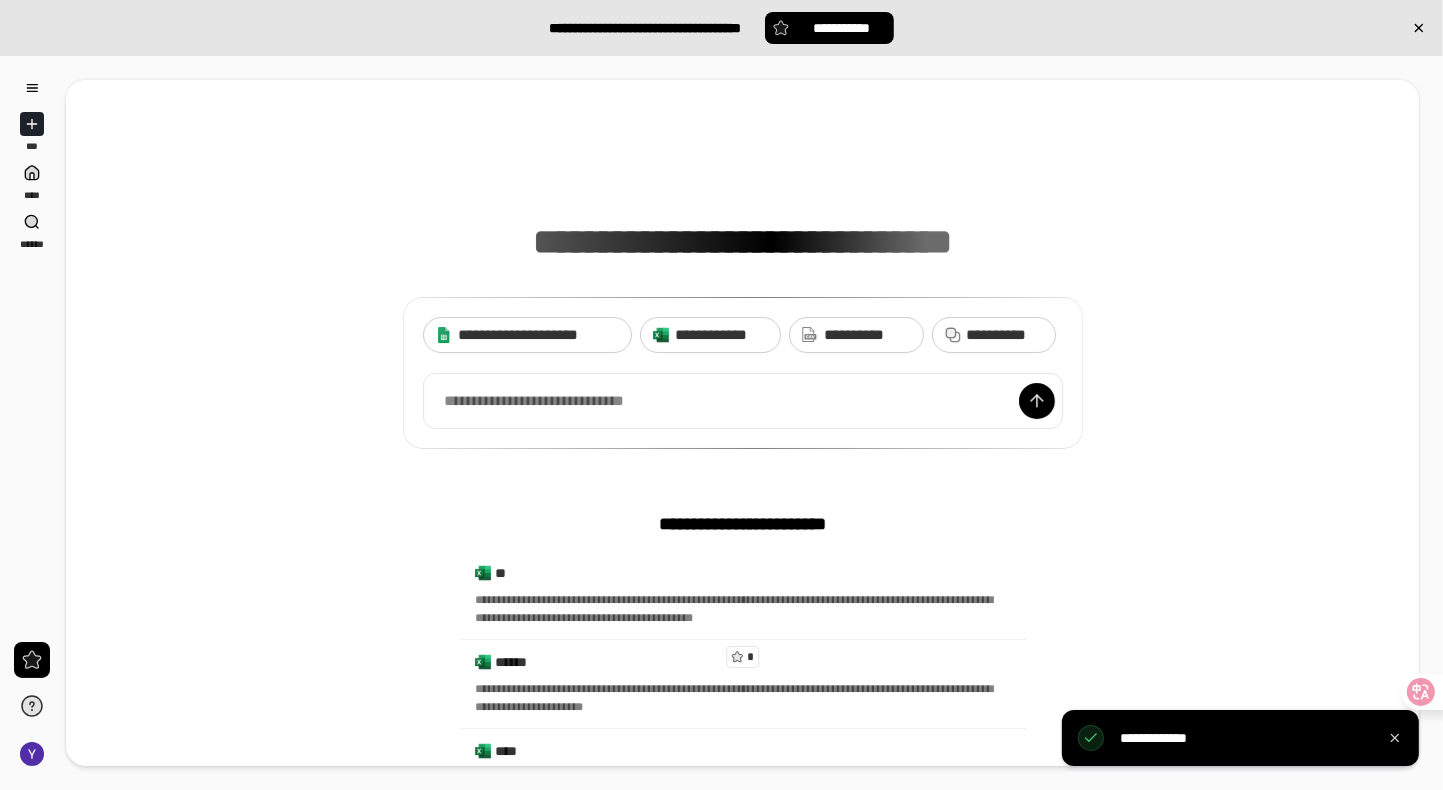 scroll, scrollTop: 0, scrollLeft: 0, axis: both 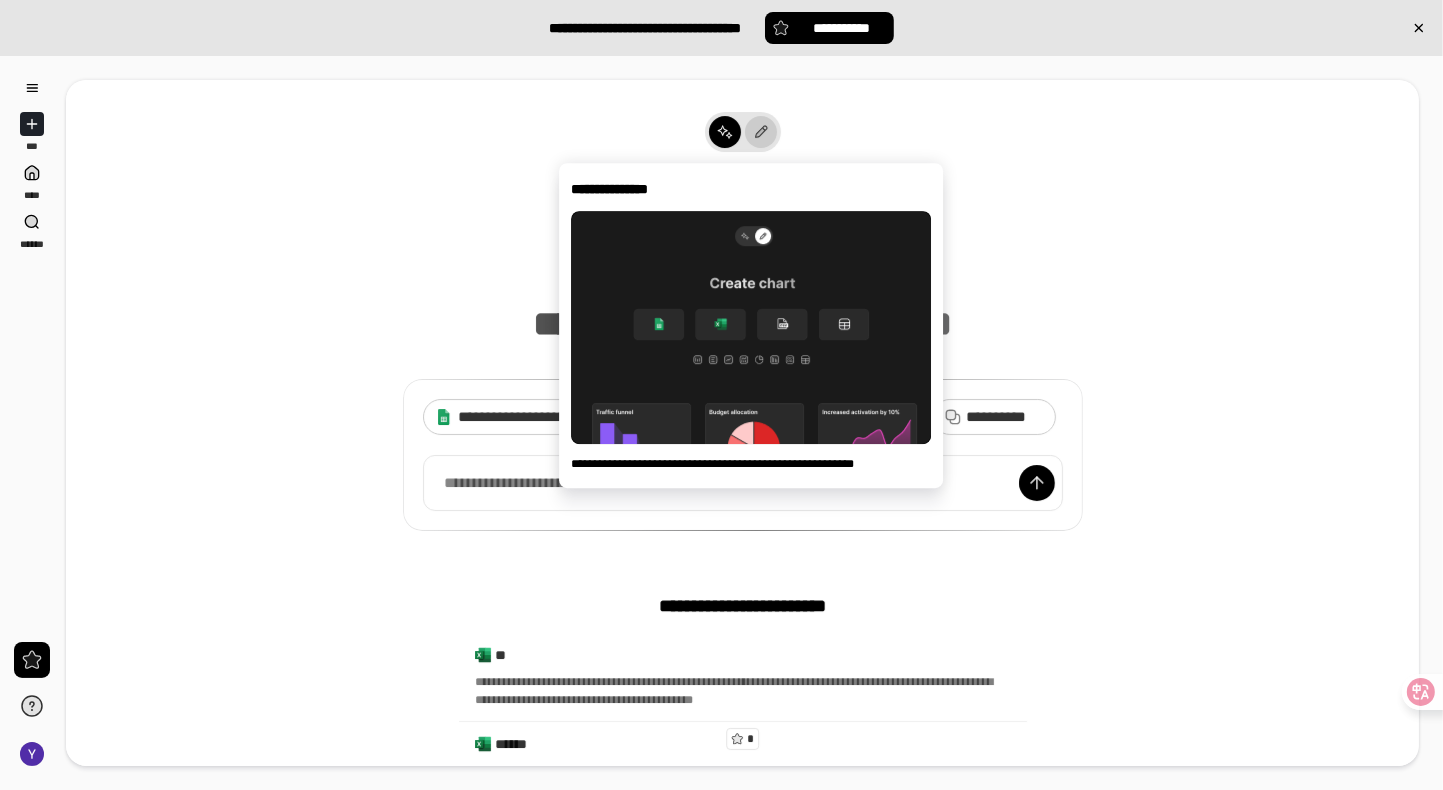 click 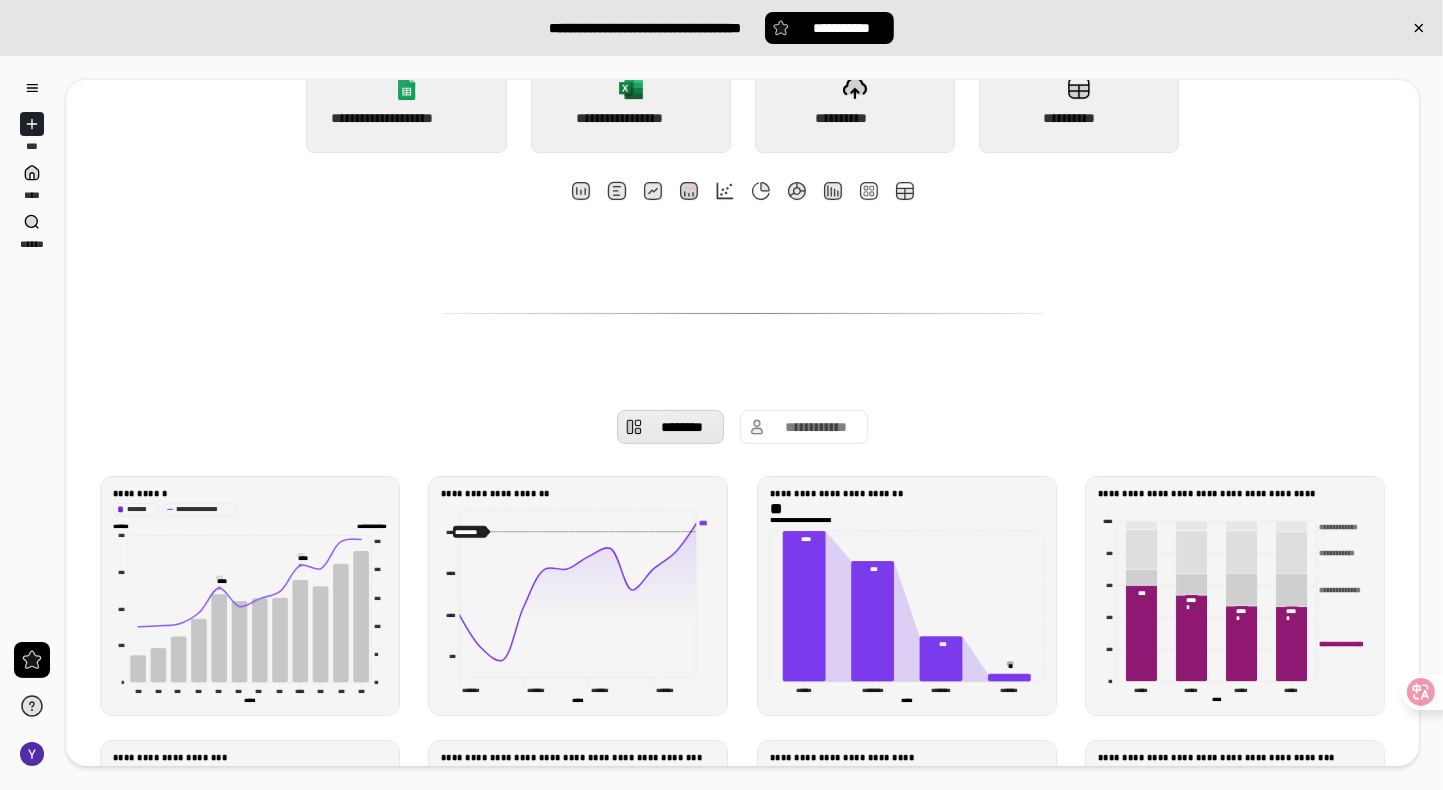 scroll, scrollTop: 0, scrollLeft: 0, axis: both 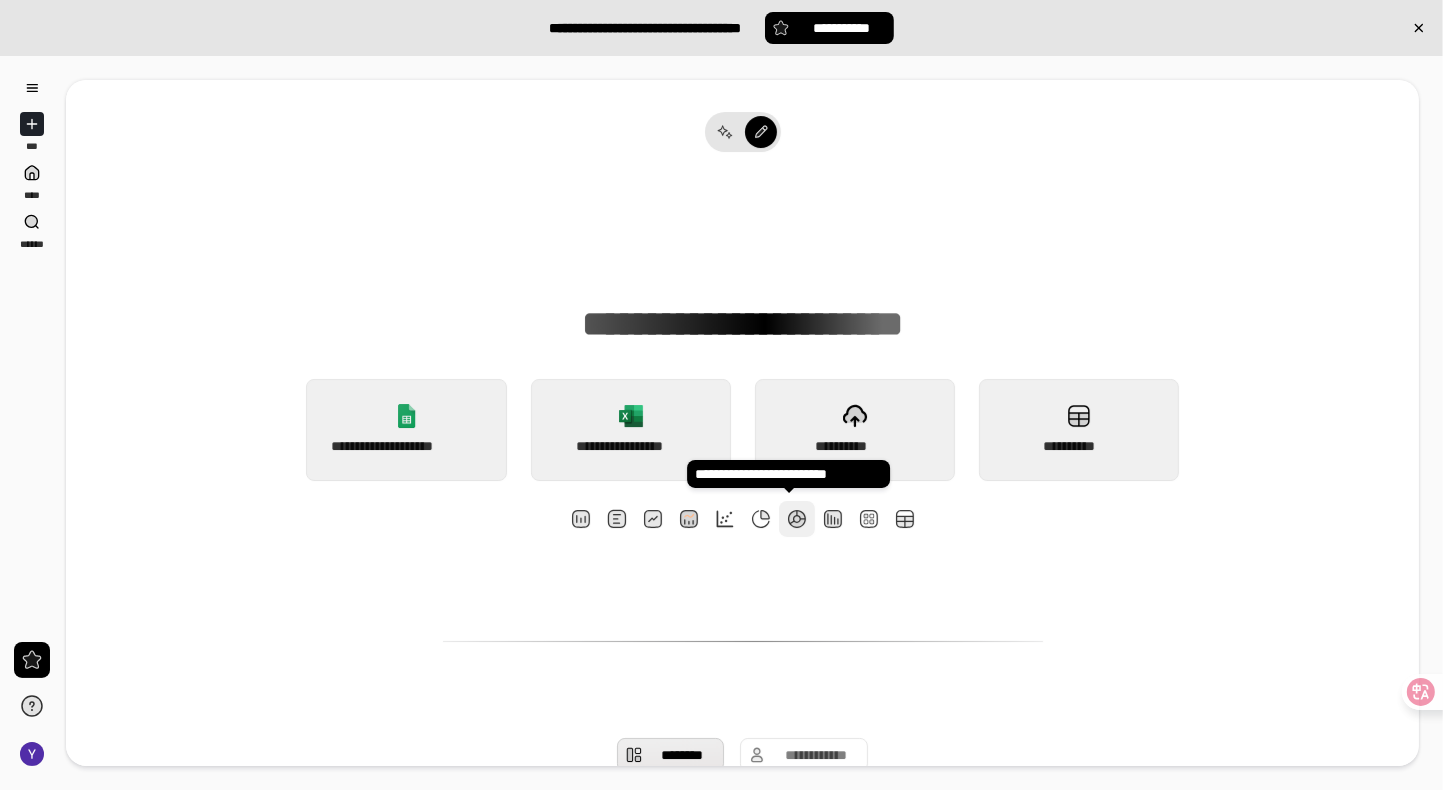 click at bounding box center (797, 519) 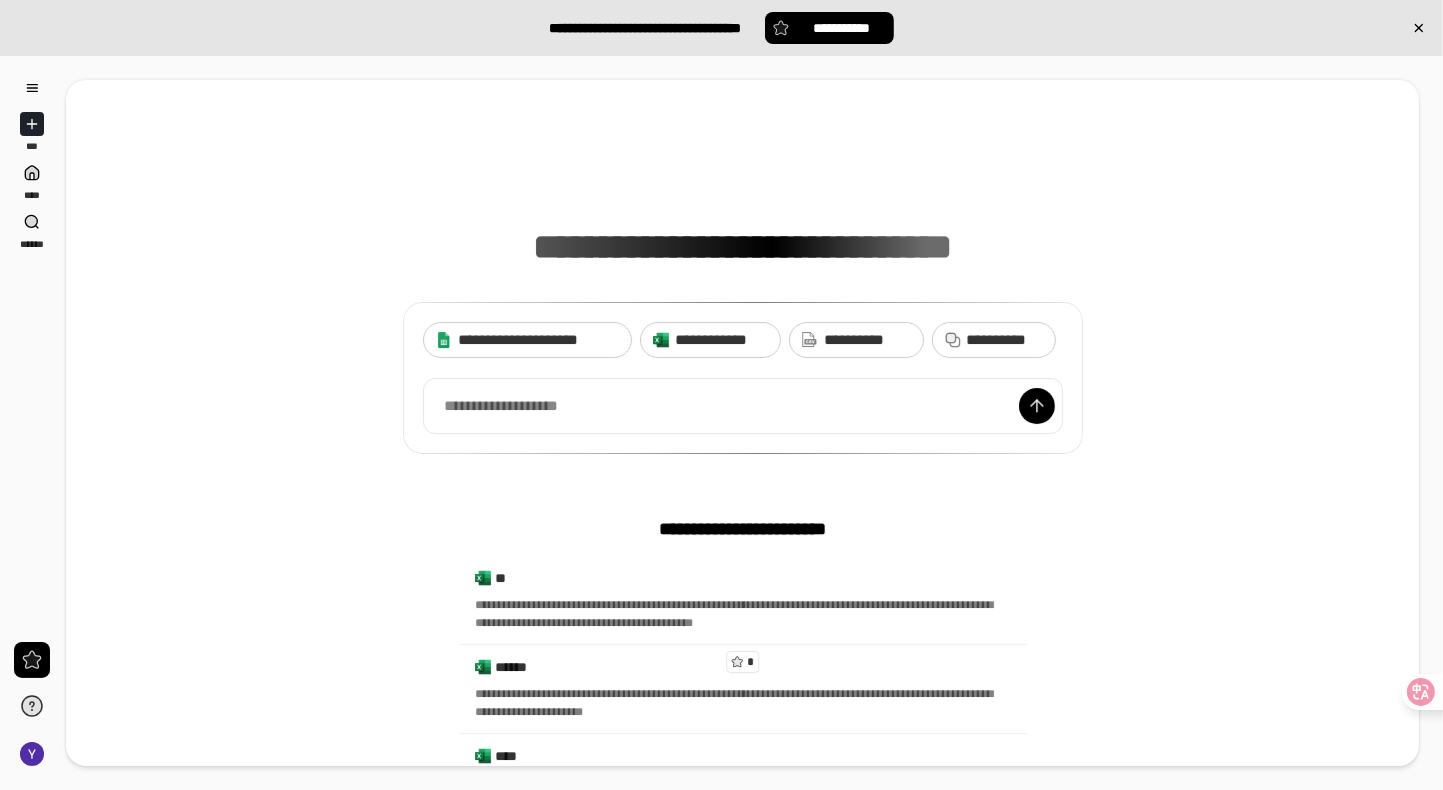 scroll, scrollTop: 200, scrollLeft: 0, axis: vertical 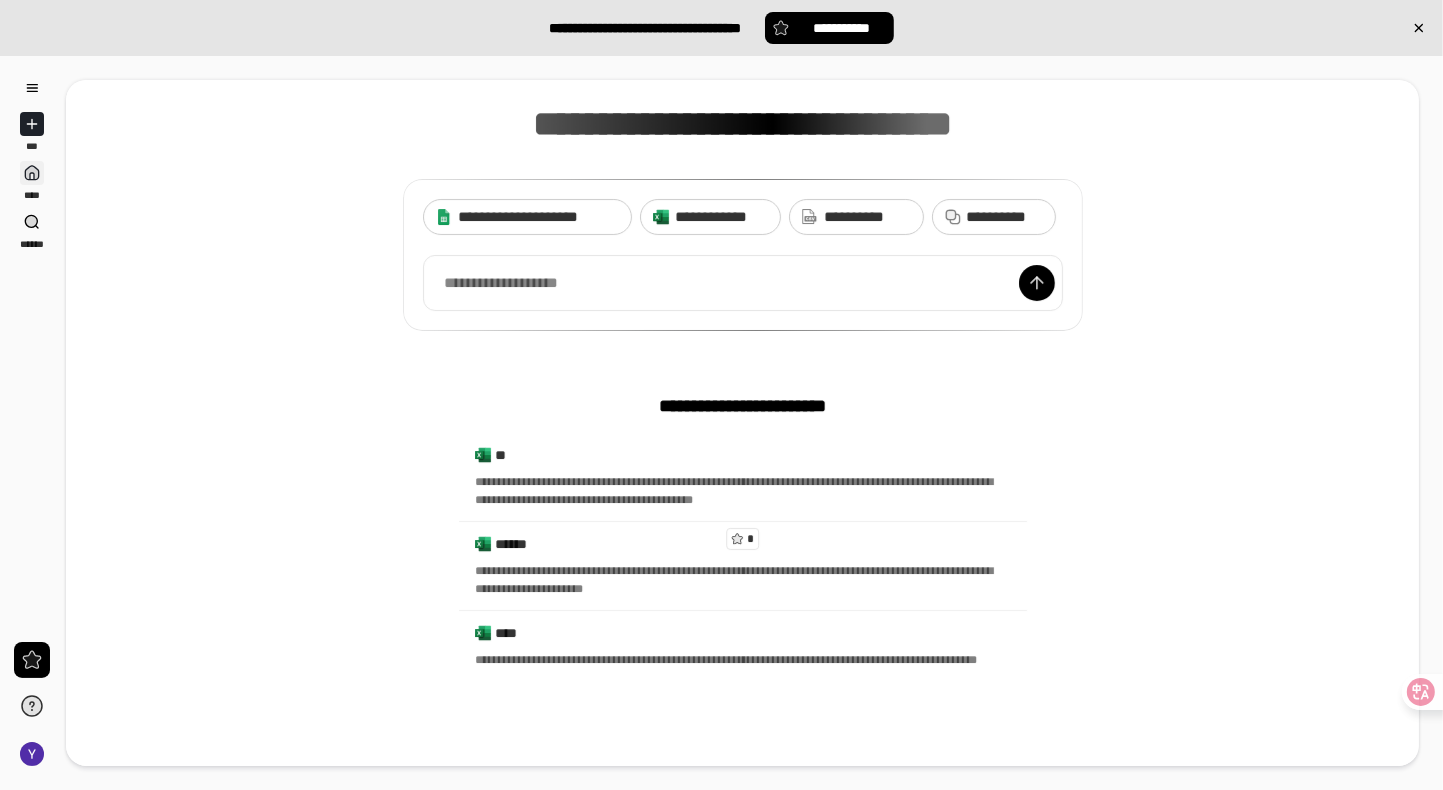 click 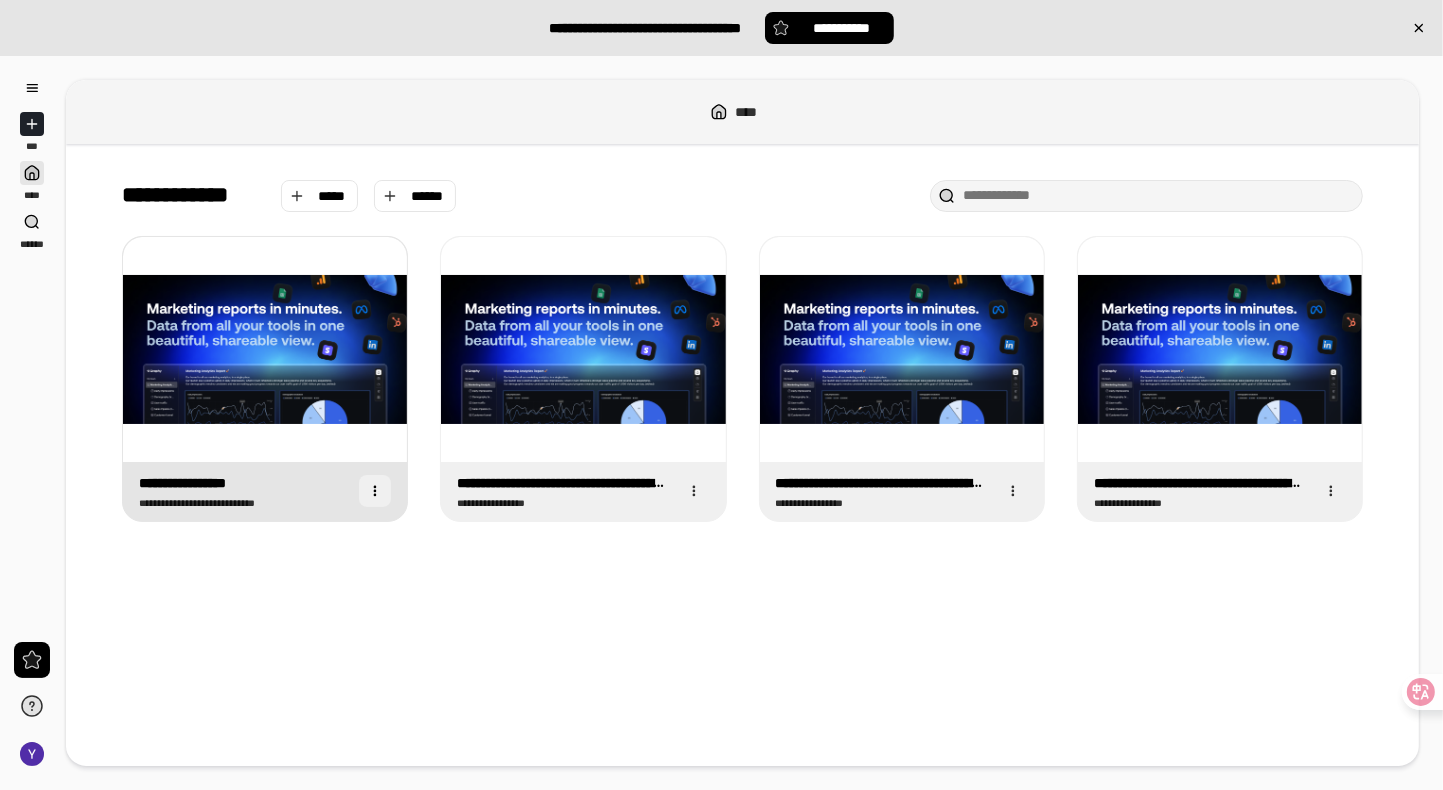 click at bounding box center (375, 491) 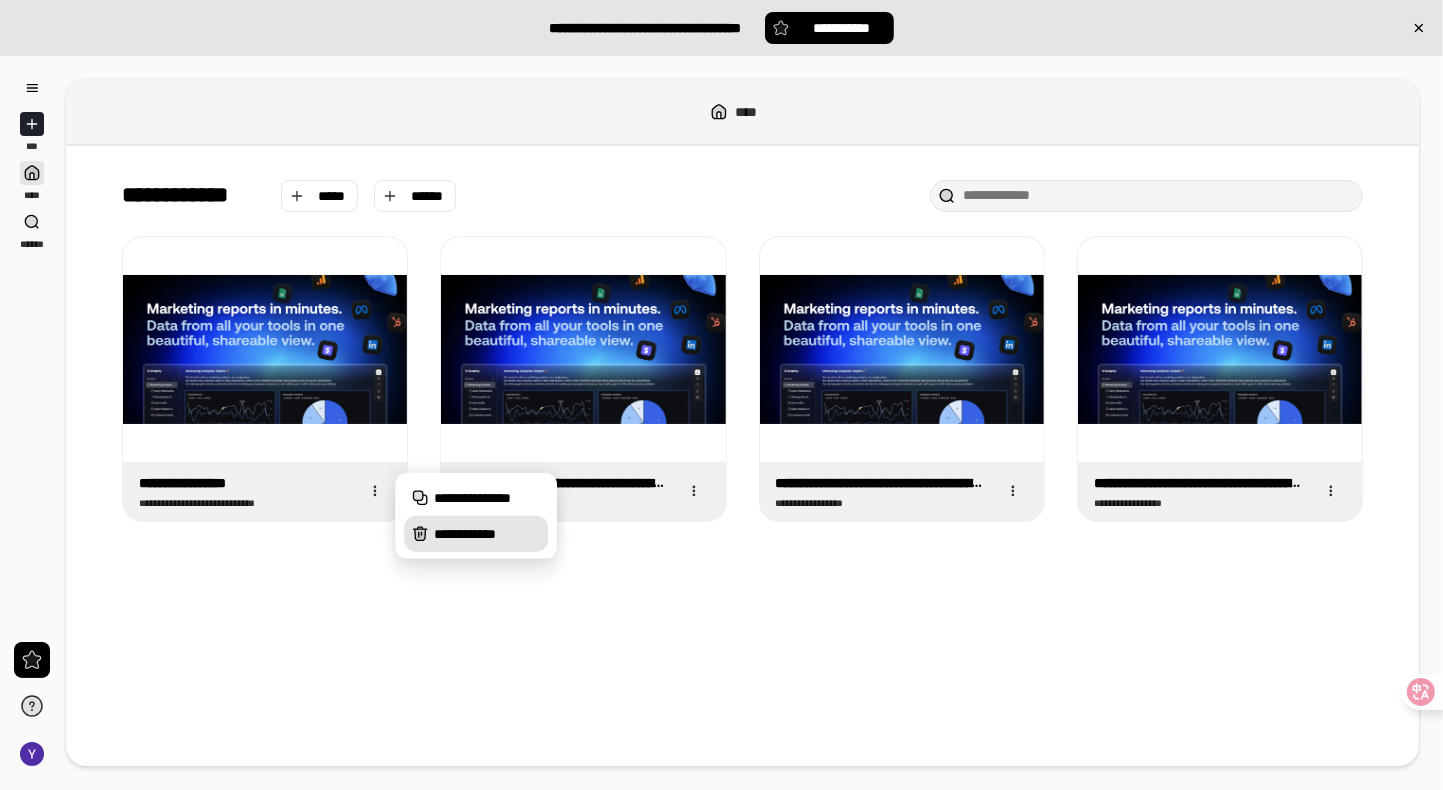 click on "**********" at bounding box center (487, 534) 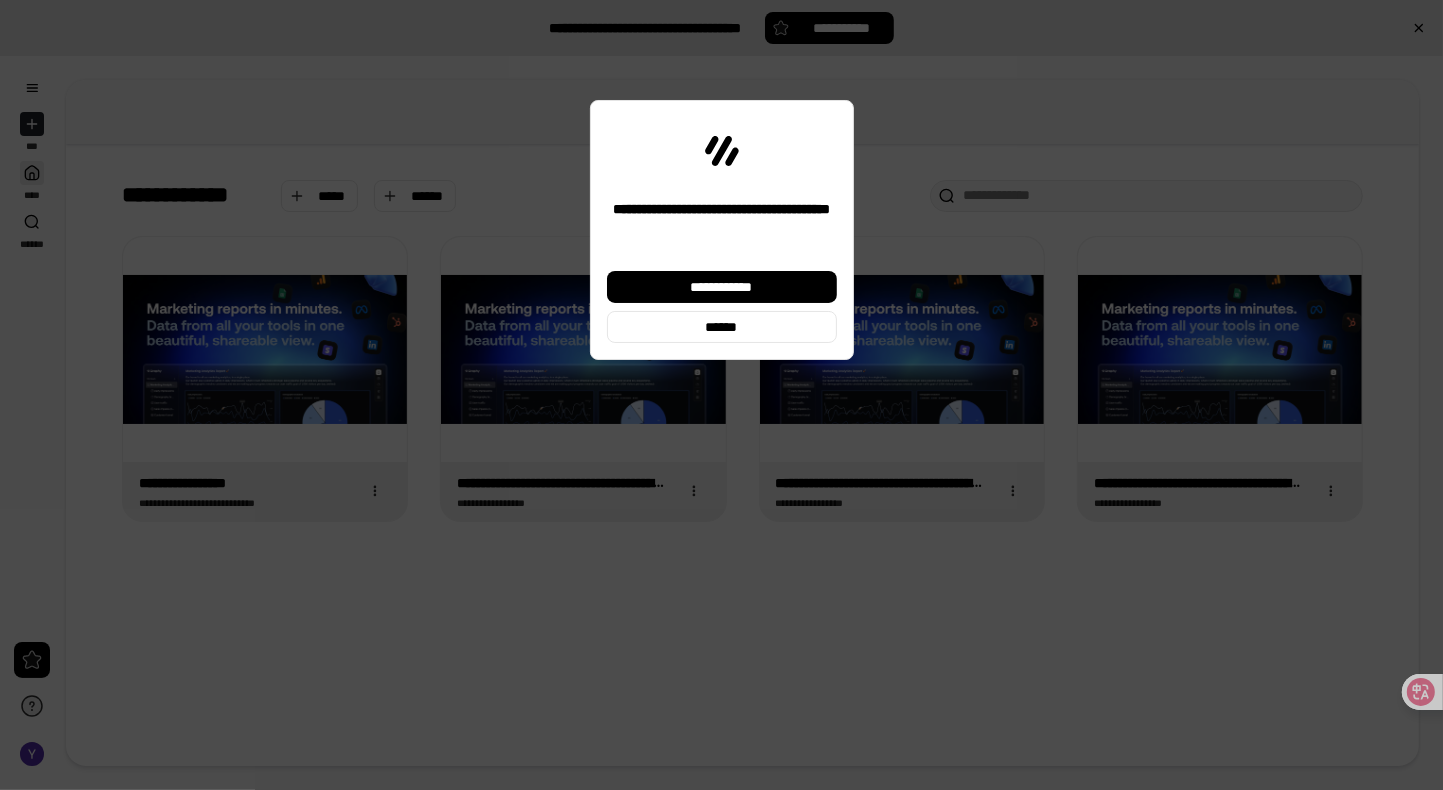 click on "**********" at bounding box center [722, 307] 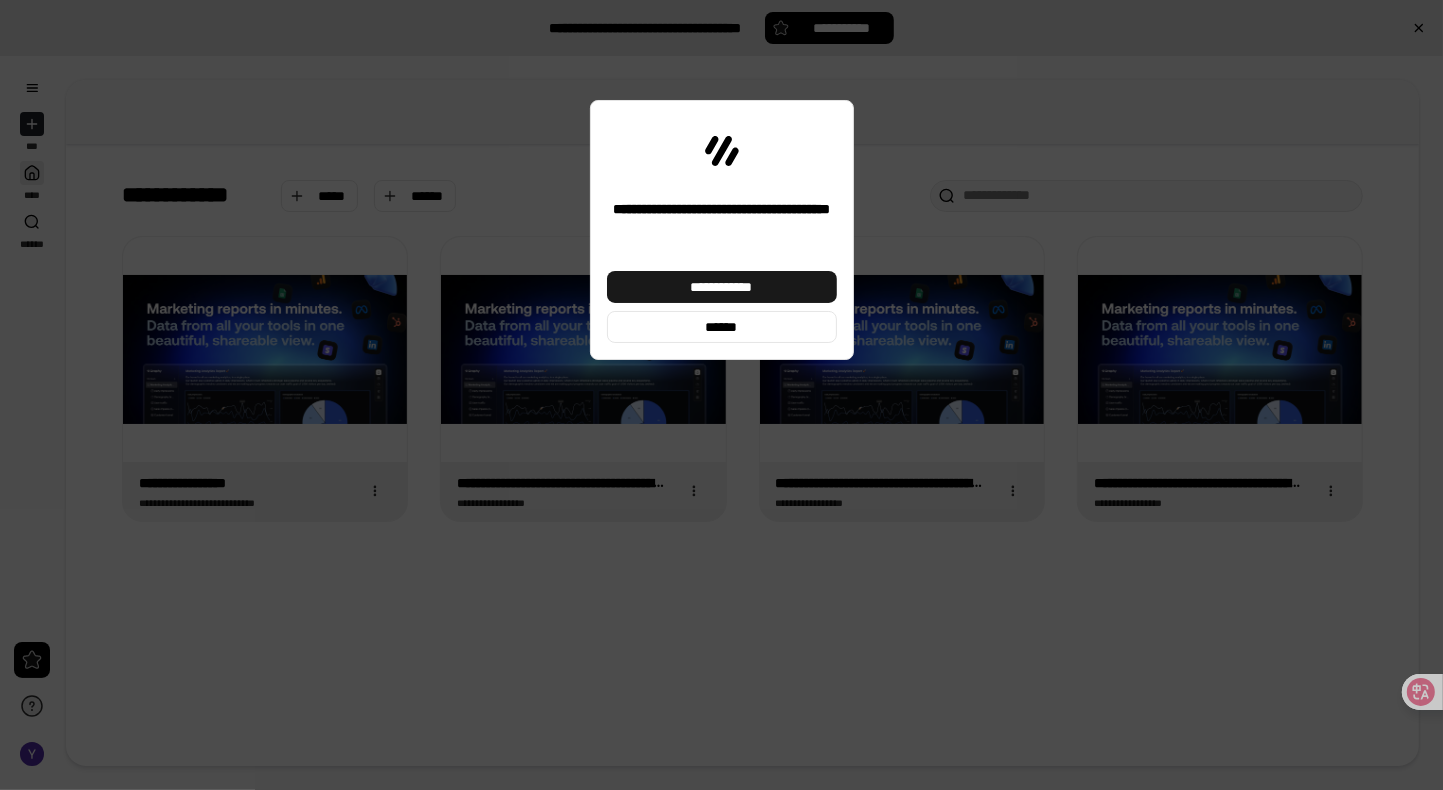 click on "**********" at bounding box center (721, 287) 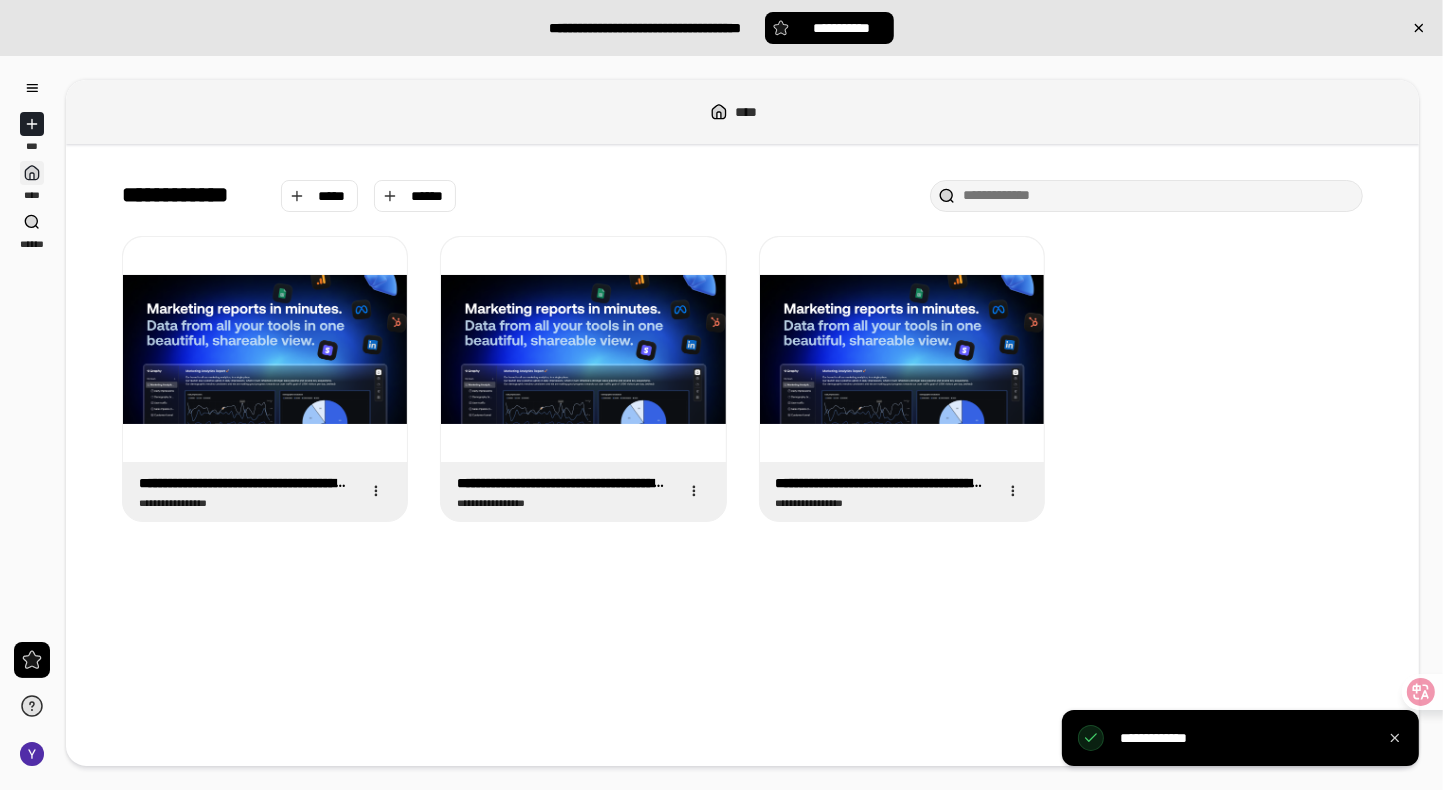 click 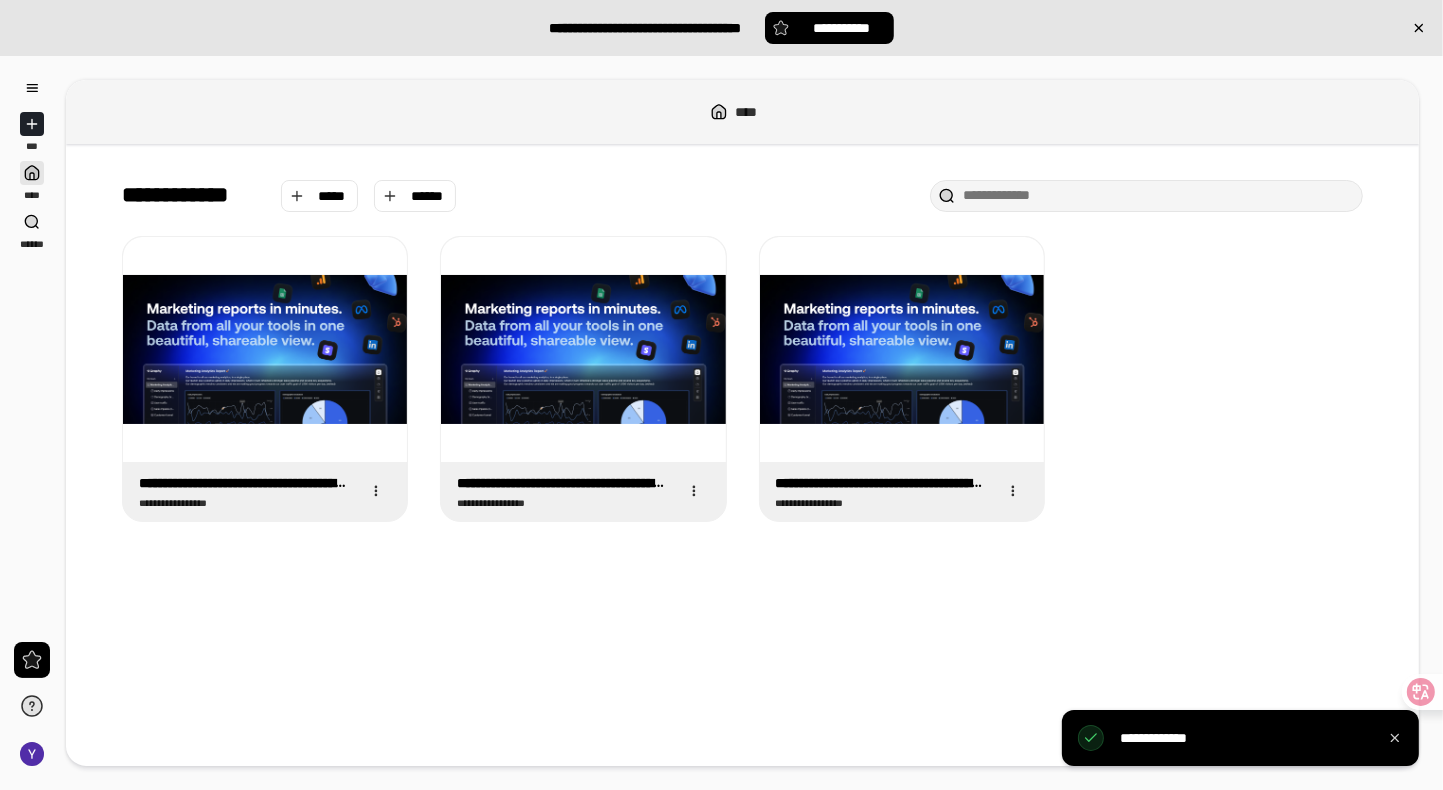click 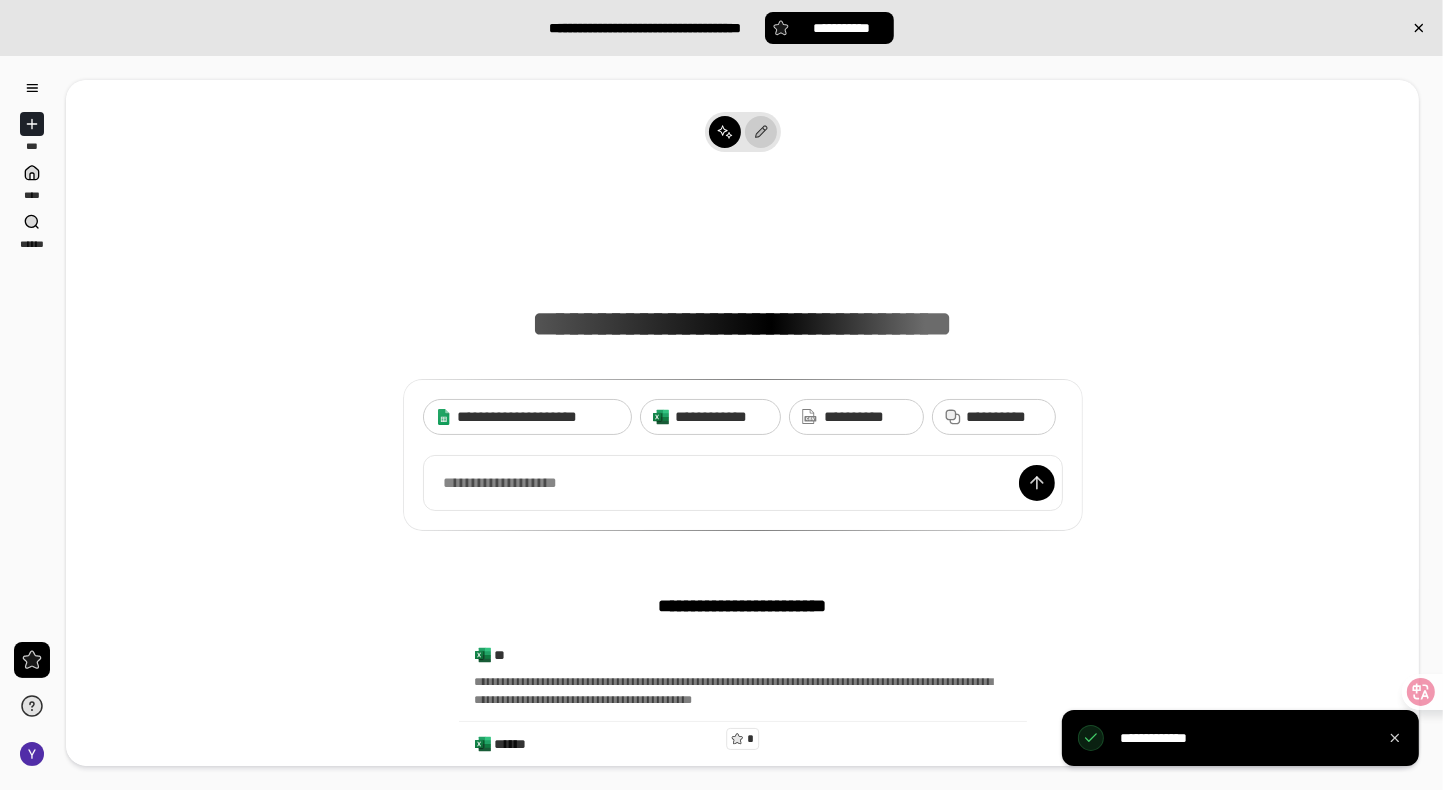 click 